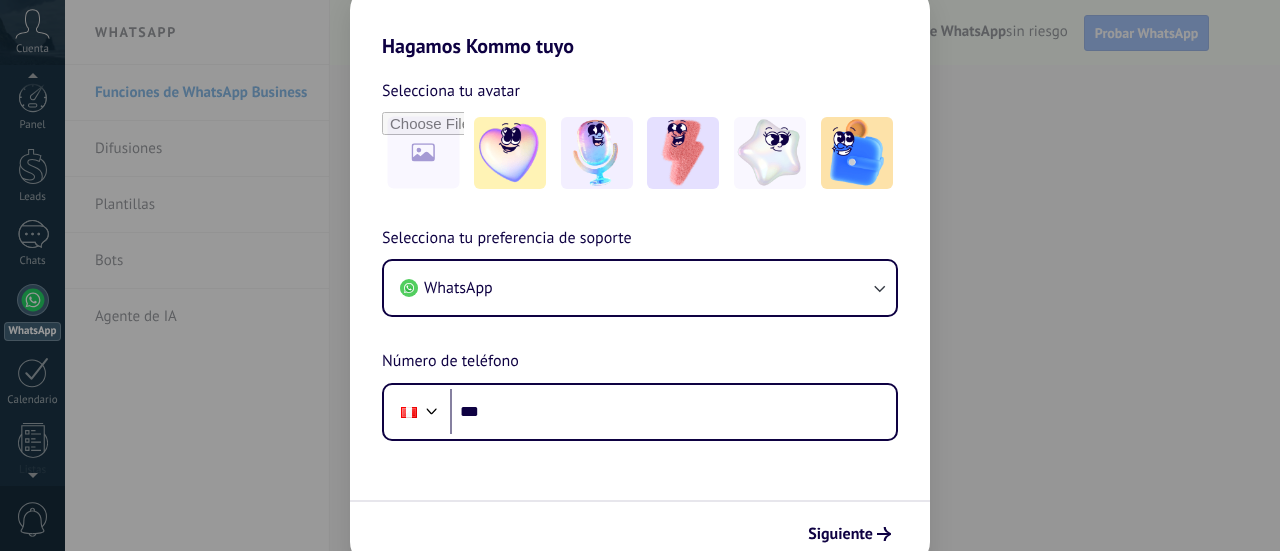 scroll, scrollTop: 0, scrollLeft: 0, axis: both 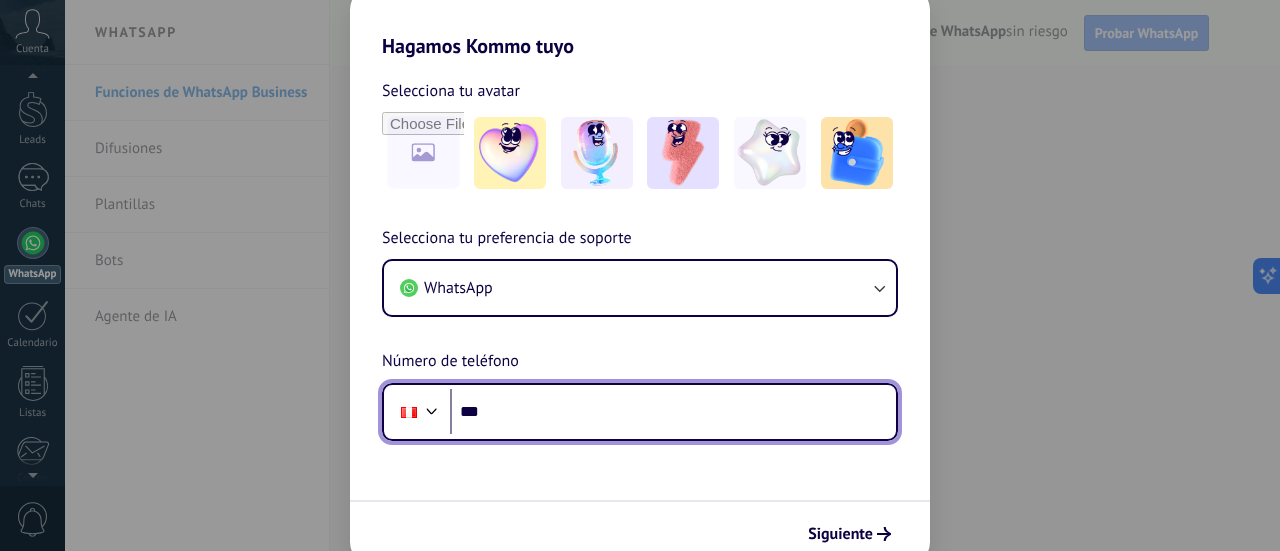 click on "***" at bounding box center [673, 412] 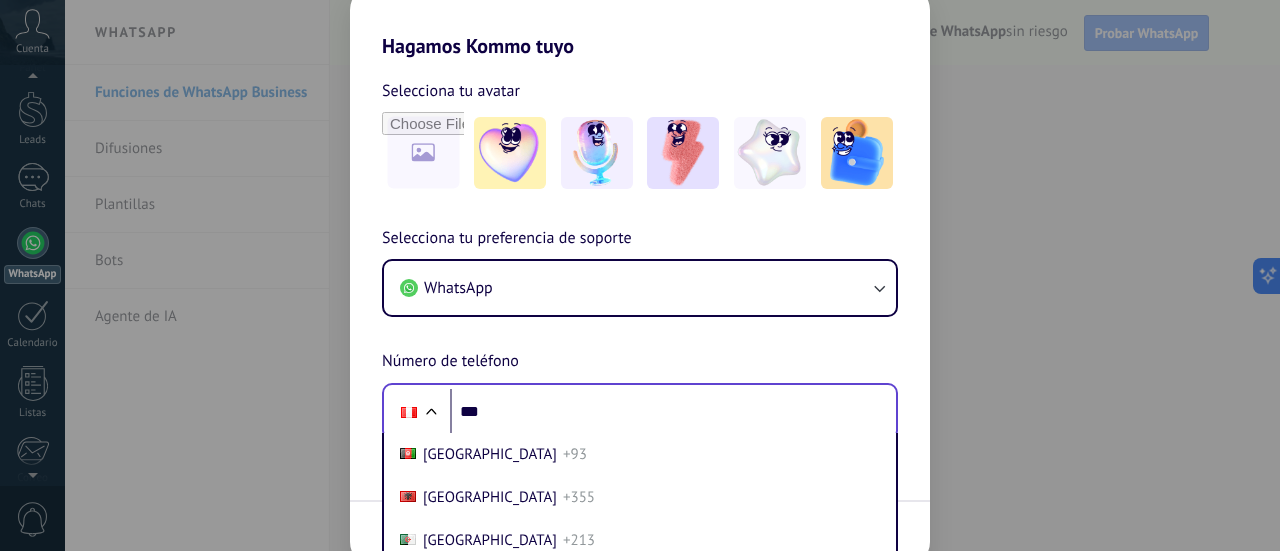 scroll, scrollTop: 119, scrollLeft: 0, axis: vertical 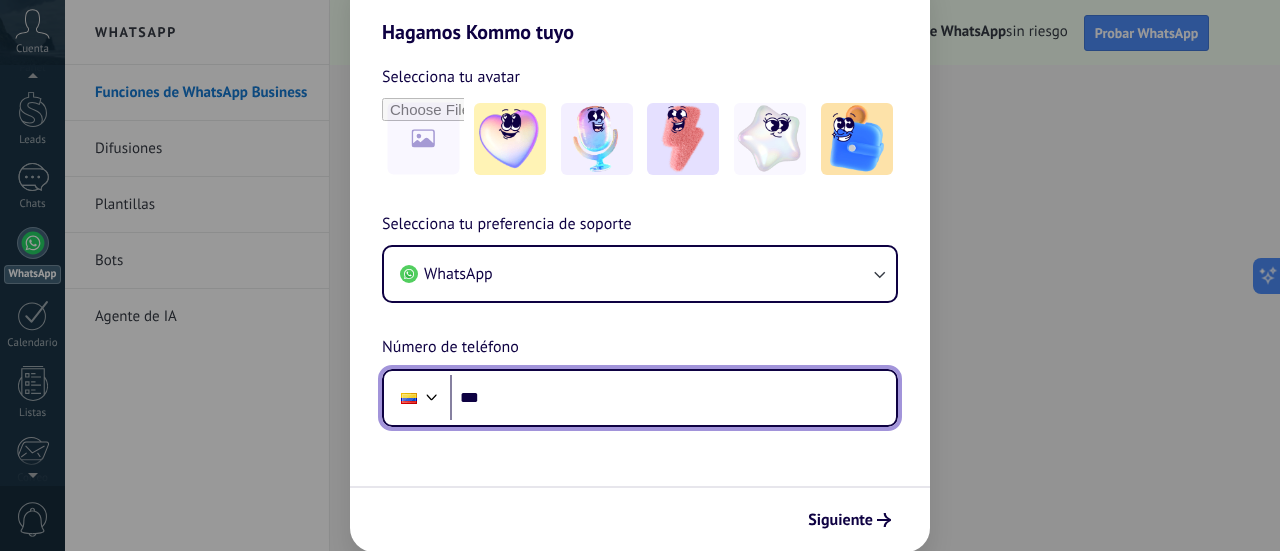 click on "***" at bounding box center [673, 398] 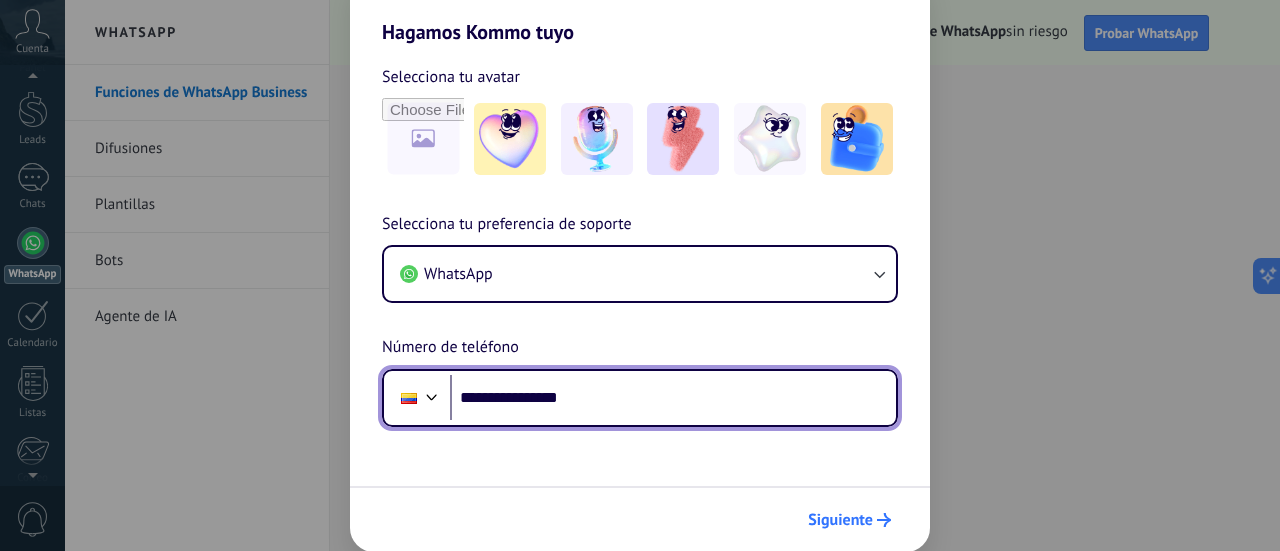 type on "**********" 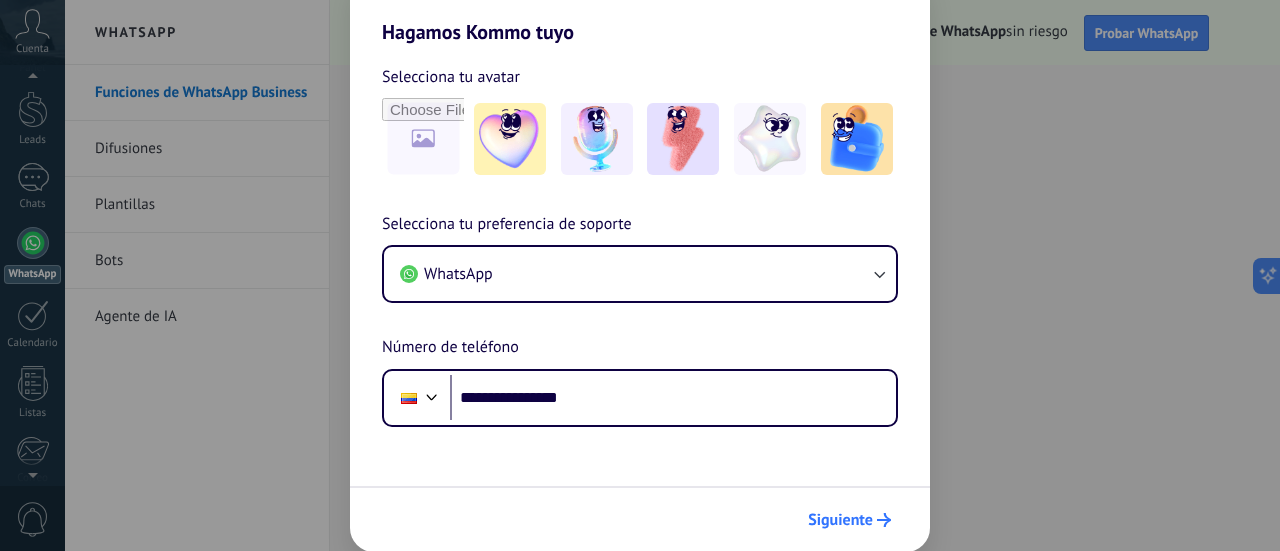 click on "Siguiente" at bounding box center (840, 520) 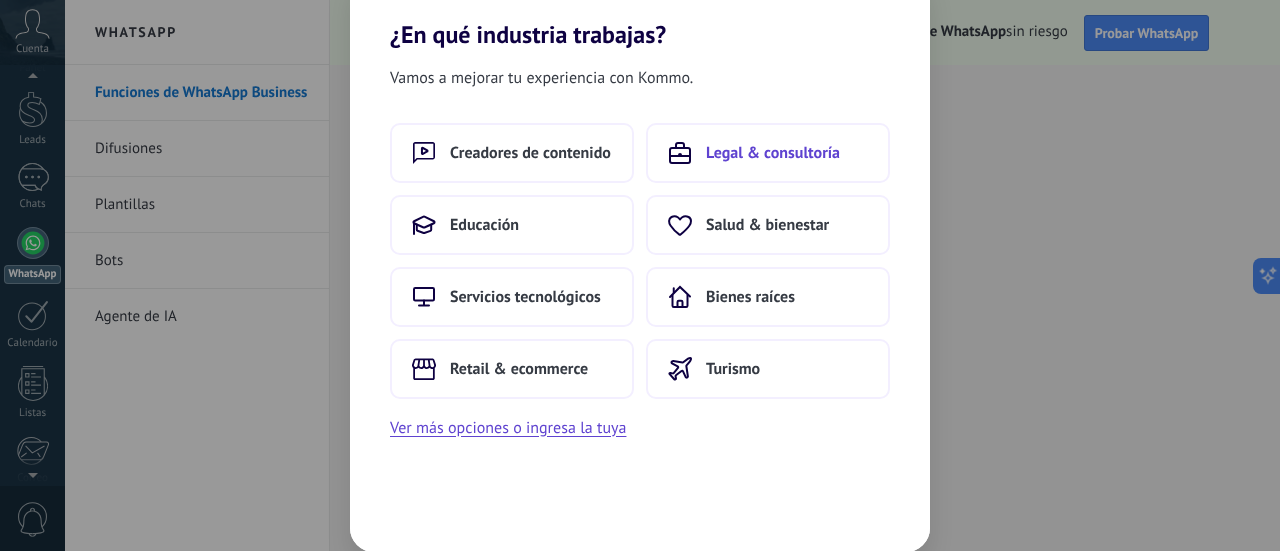 click on "Legal & consultoría" at bounding box center [773, 153] 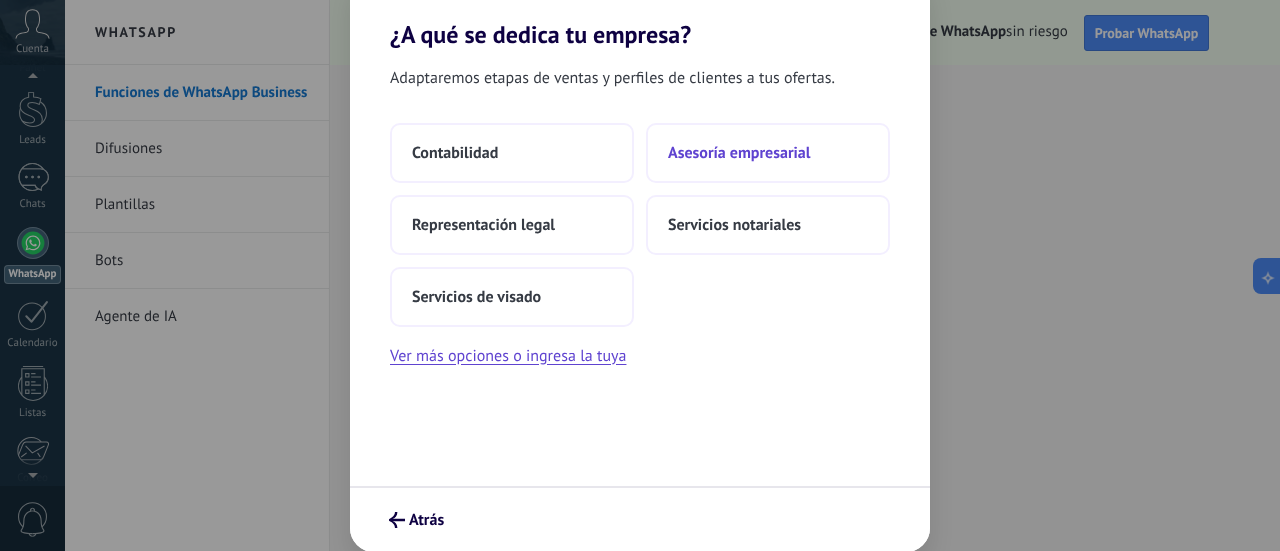 click on "Asesoría empresarial" at bounding box center [739, 153] 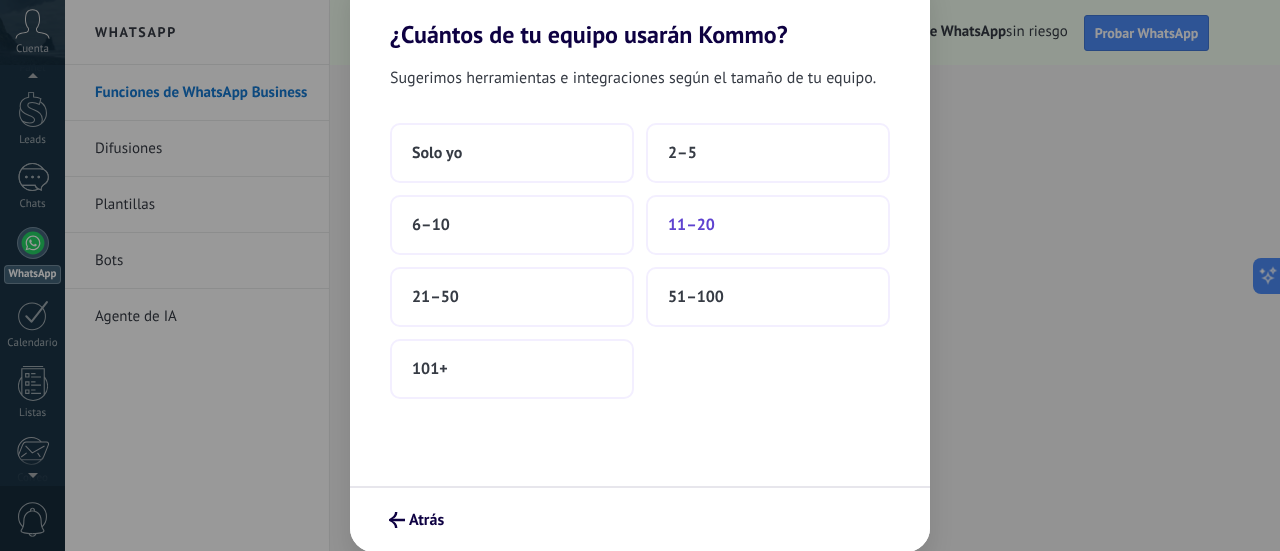 click on "11–20" at bounding box center (691, 225) 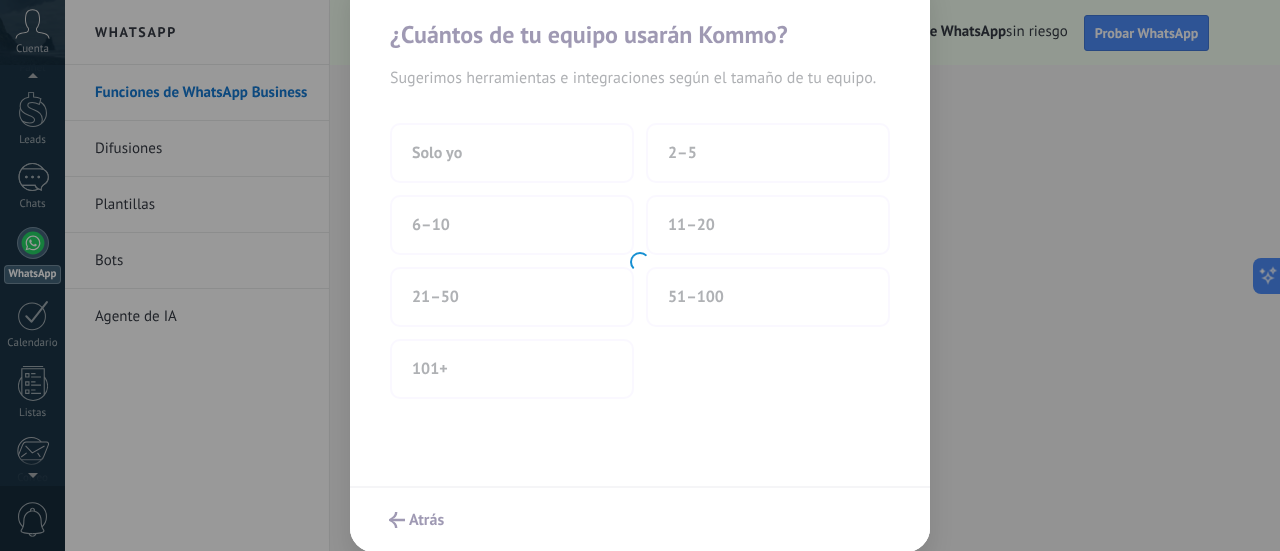 scroll, scrollTop: 0, scrollLeft: 0, axis: both 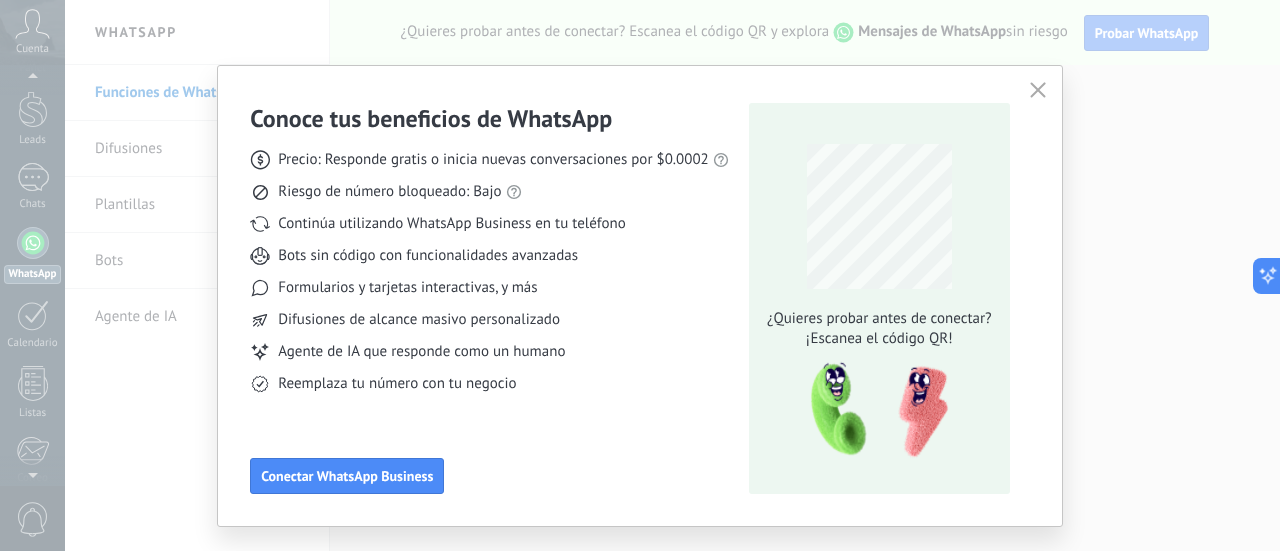 drag, startPoint x: 328, startPoint y: 474, endPoint x: 545, endPoint y: 449, distance: 218.43535 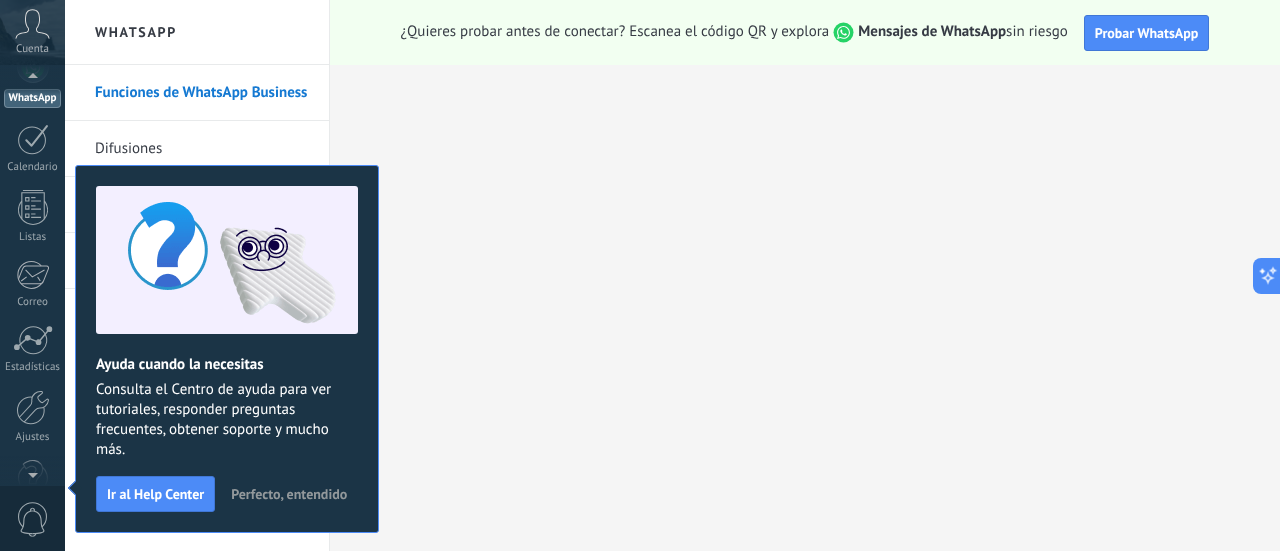 scroll, scrollTop: 57, scrollLeft: 0, axis: vertical 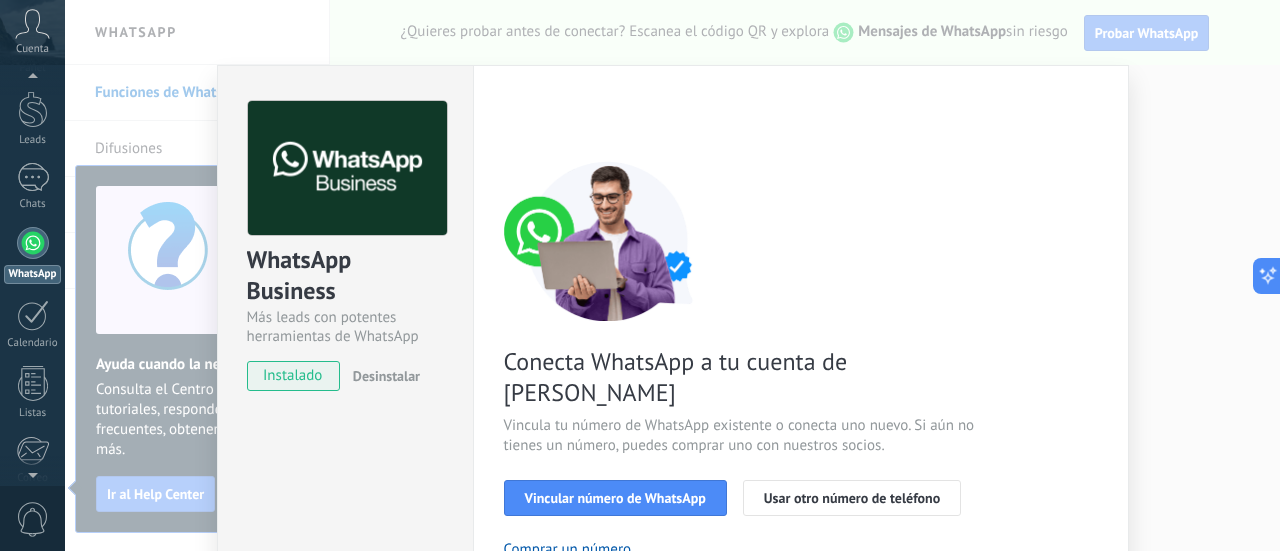 click on "WhatsApp Business Más leads con potentes herramientas de WhatsApp instalado Desinstalar ¿Quieres probar la integración primero?   Escanea el código QR   para ver cómo funciona. Configuraciones Autorizaciones This tab logs the users who have granted integration access to this account. If you want to to remove a user's ability to send requests to the account on behalf of this integration, you can revoke access. If access is revoked from all users, the integration will stop working. This app is installed, but no one has given it access yet. WhatsApp Cloud API más _:  Guardar < Volver 1 Seleccionar aplicación 2 Conectar Facebook  3 Finalizar configuración Conecta WhatsApp a tu cuenta de Kommo Vincula tu número de WhatsApp existente o conecta uno nuevo. Si aún no tienes un número, puedes comprar uno con nuestros socios. Vincular número de WhatsApp Usar otro número de teléfono Comprar un número ¿Necesitas ayuda?" at bounding box center [672, 275] 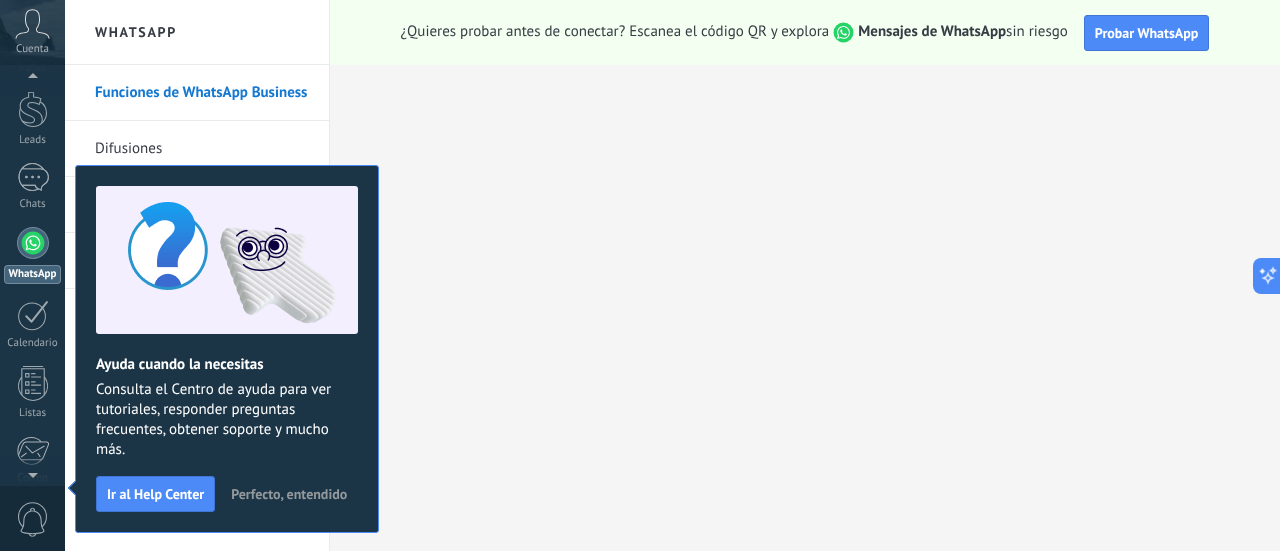 scroll, scrollTop: 33, scrollLeft: 0, axis: vertical 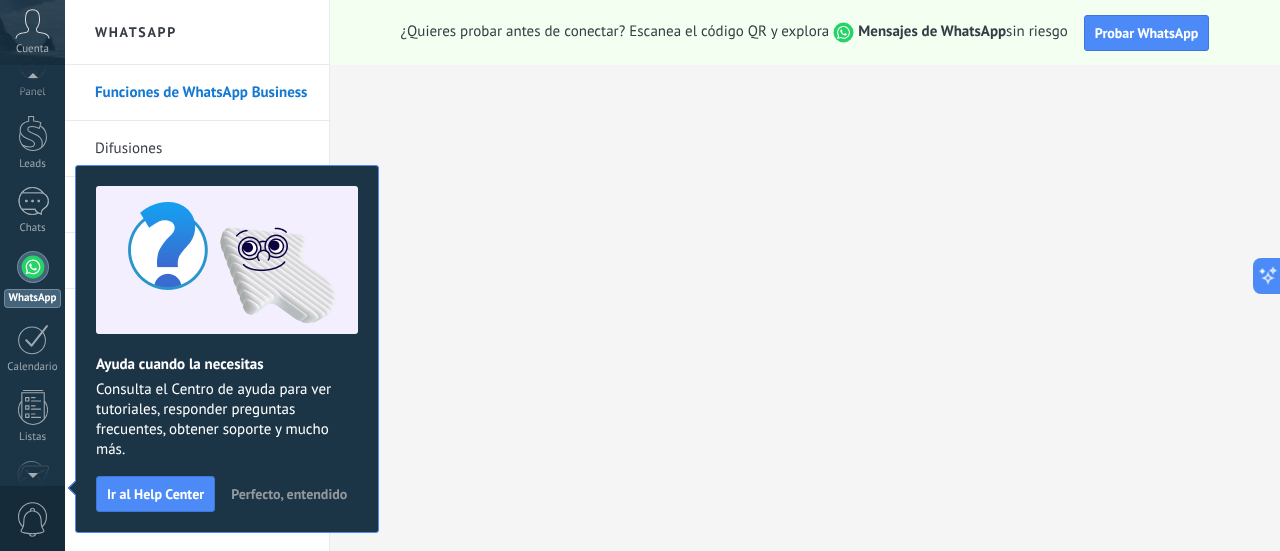 click 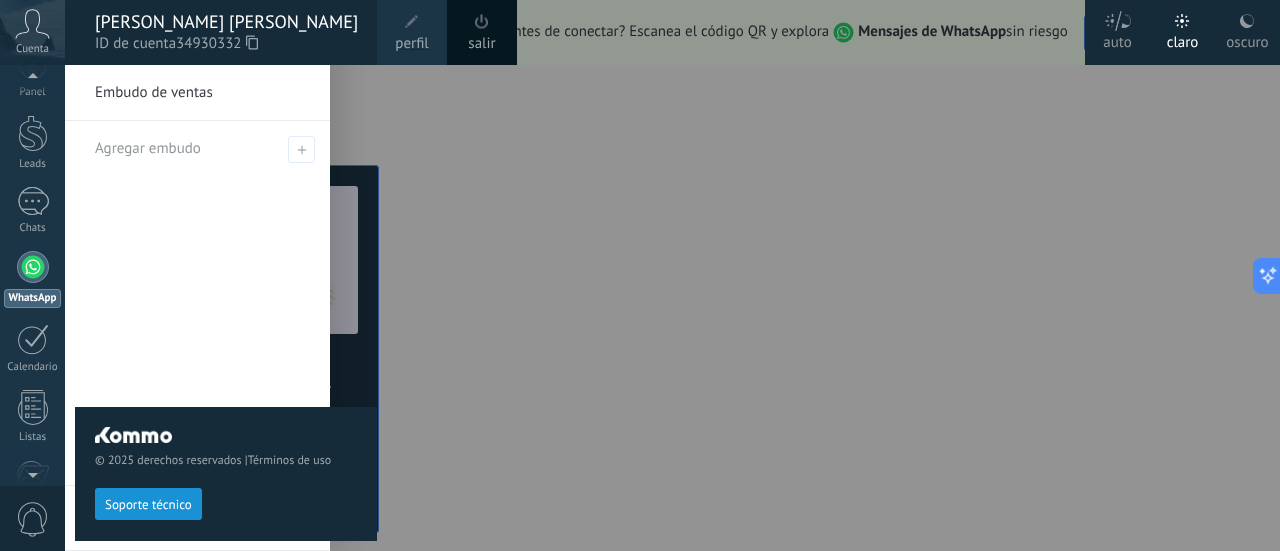 click on "oscuro" at bounding box center [1247, 32] 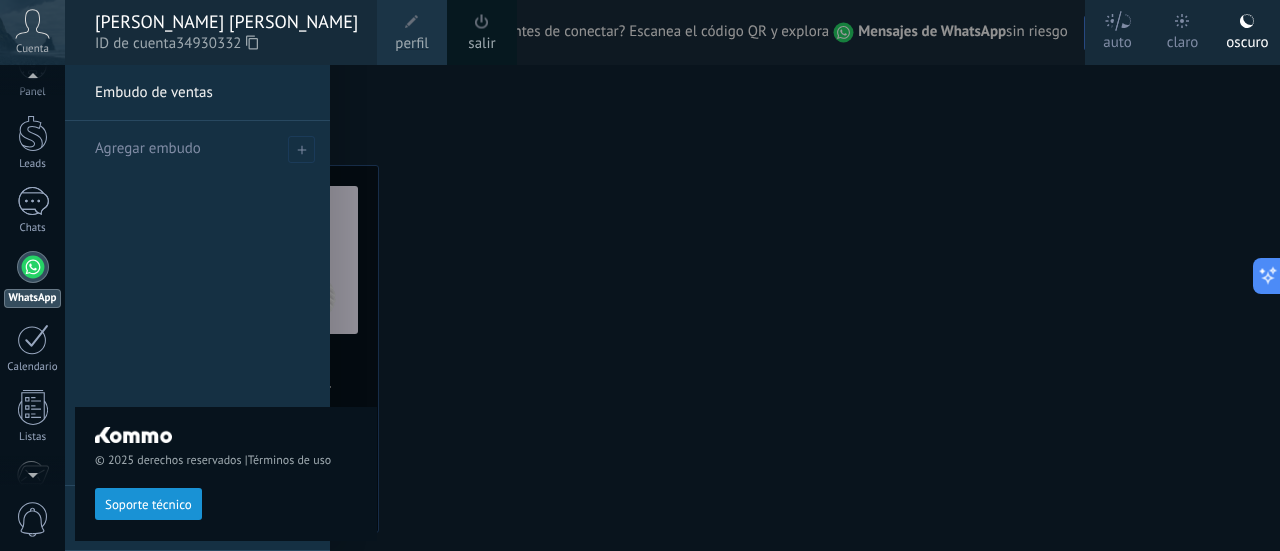 click 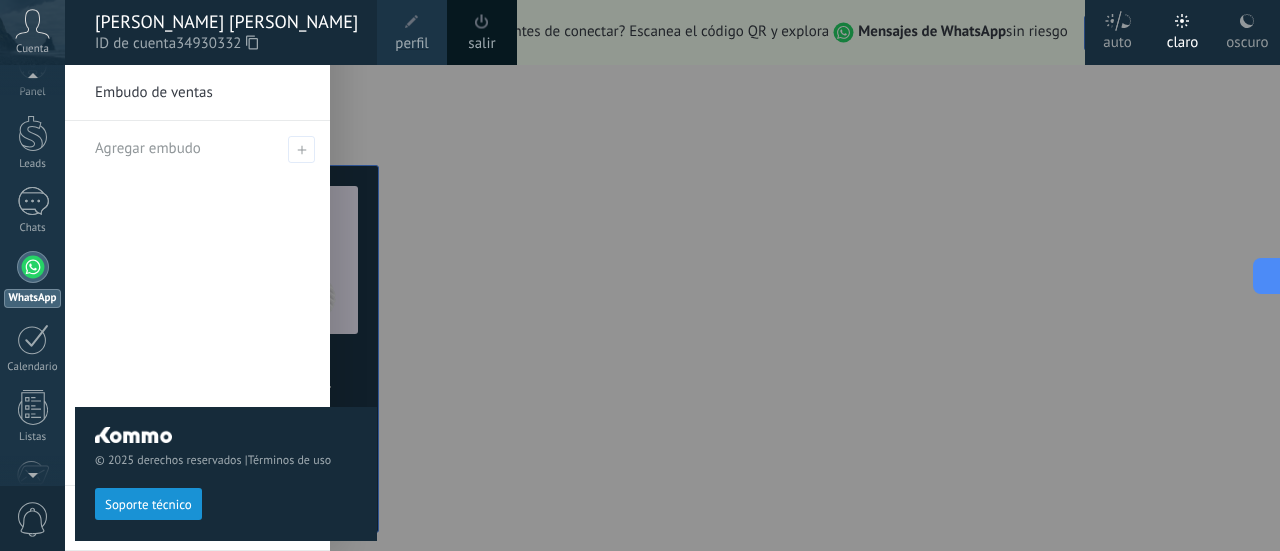click at bounding box center (705, 275) 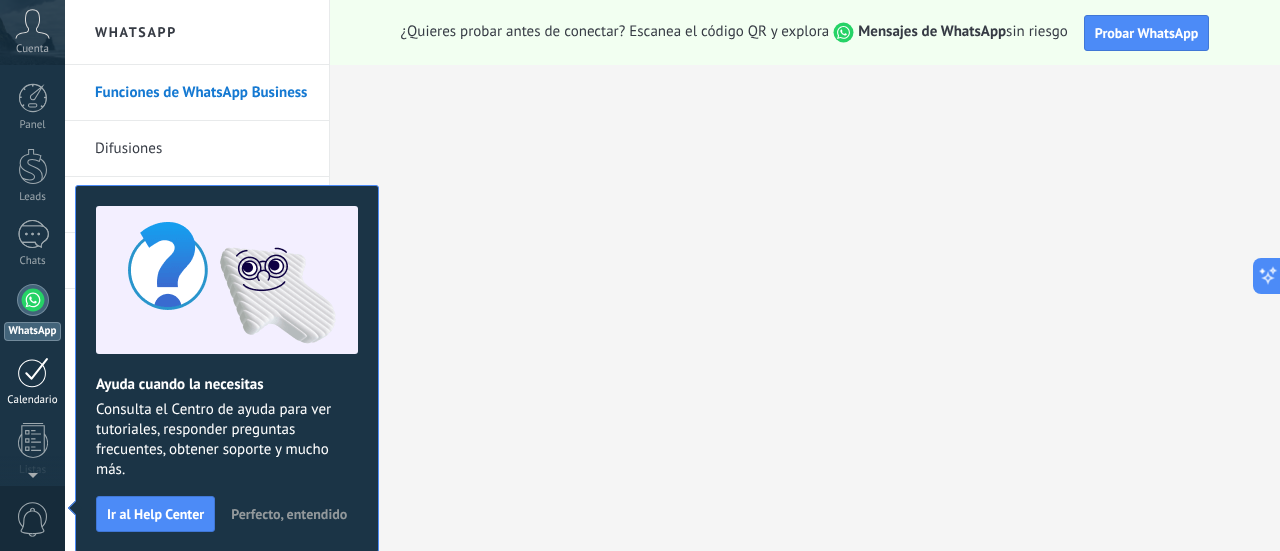 scroll, scrollTop: 0, scrollLeft: 0, axis: both 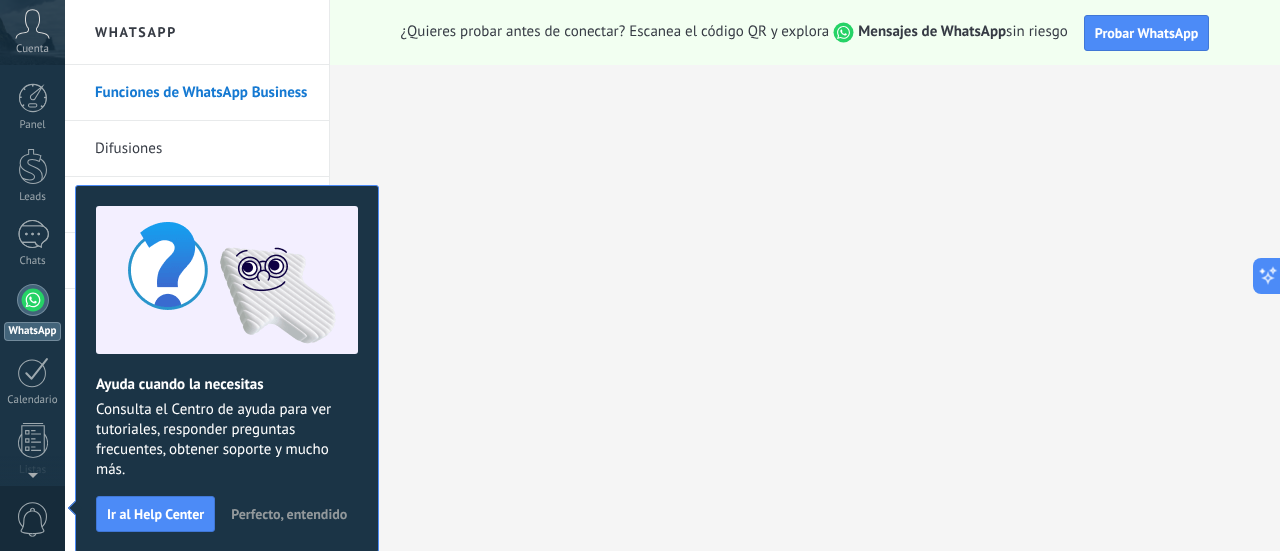 click at bounding box center [33, 300] 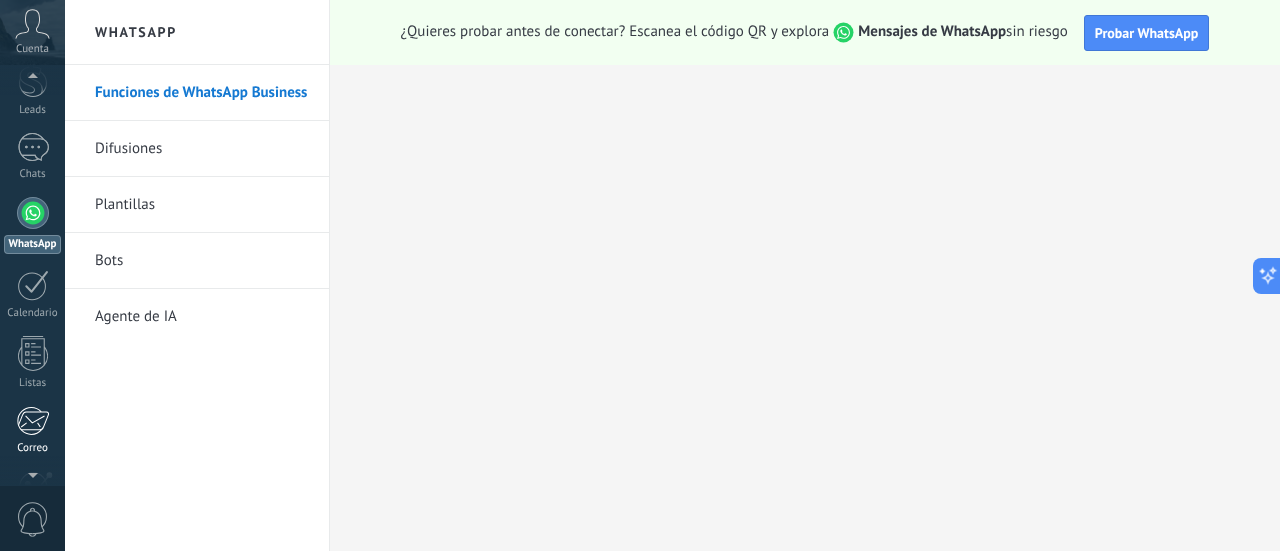 scroll, scrollTop: 94, scrollLeft: 0, axis: vertical 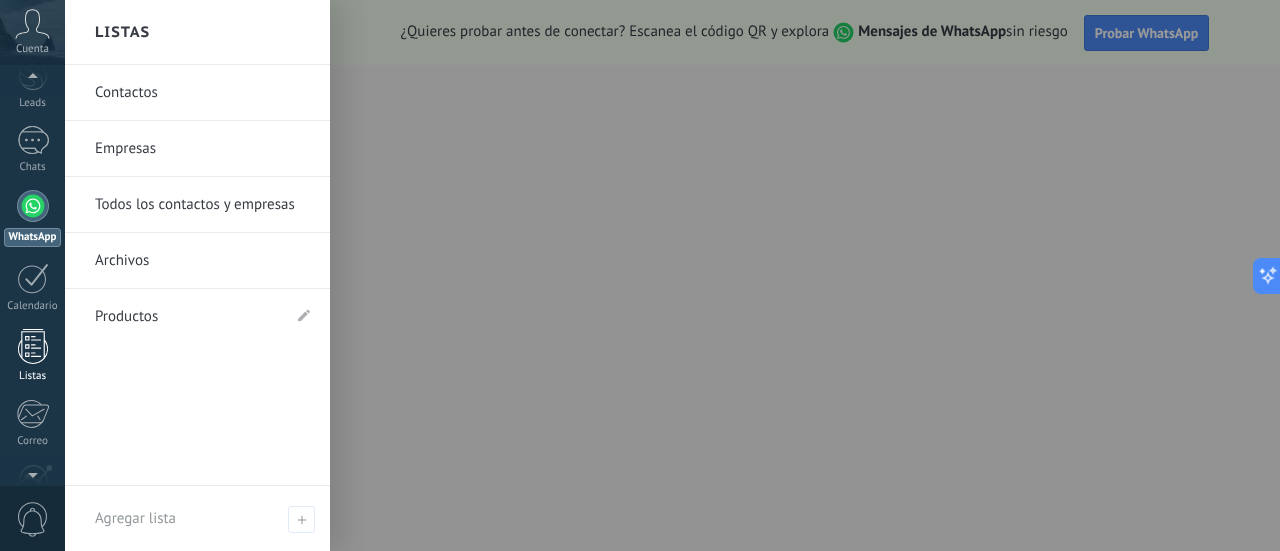 click at bounding box center [33, 346] 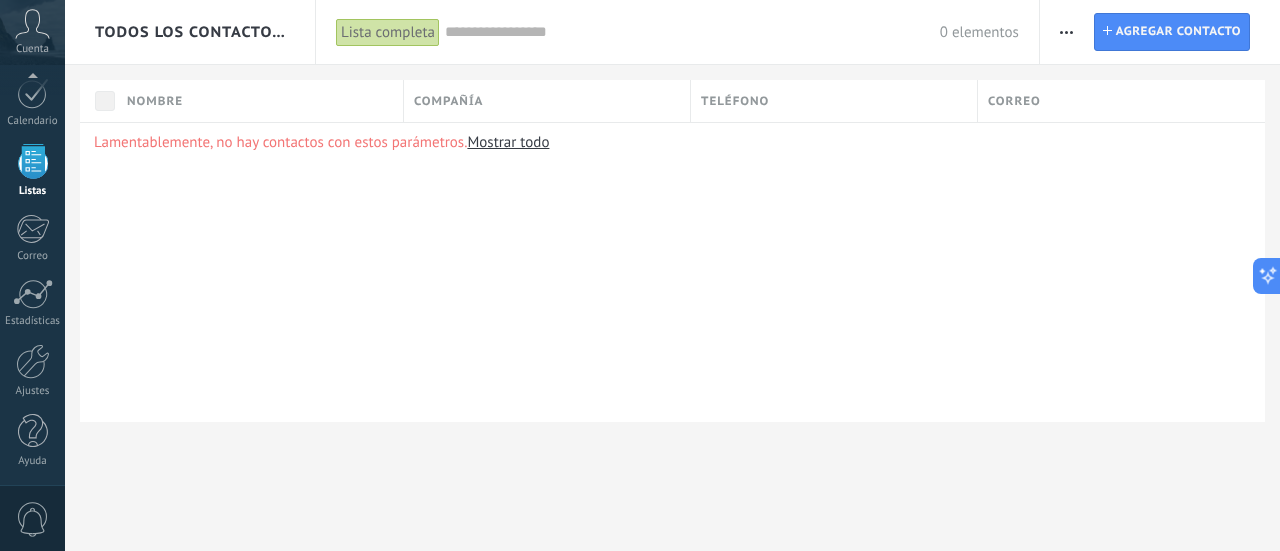 scroll, scrollTop: 195, scrollLeft: 0, axis: vertical 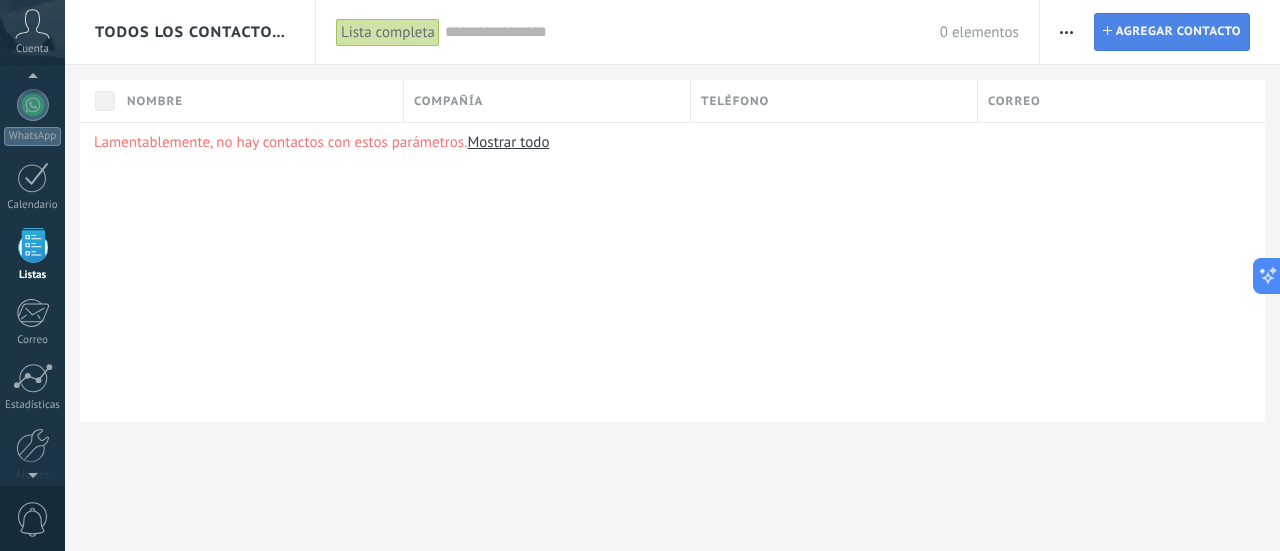 click on "Agregar contacto" at bounding box center (1178, 32) 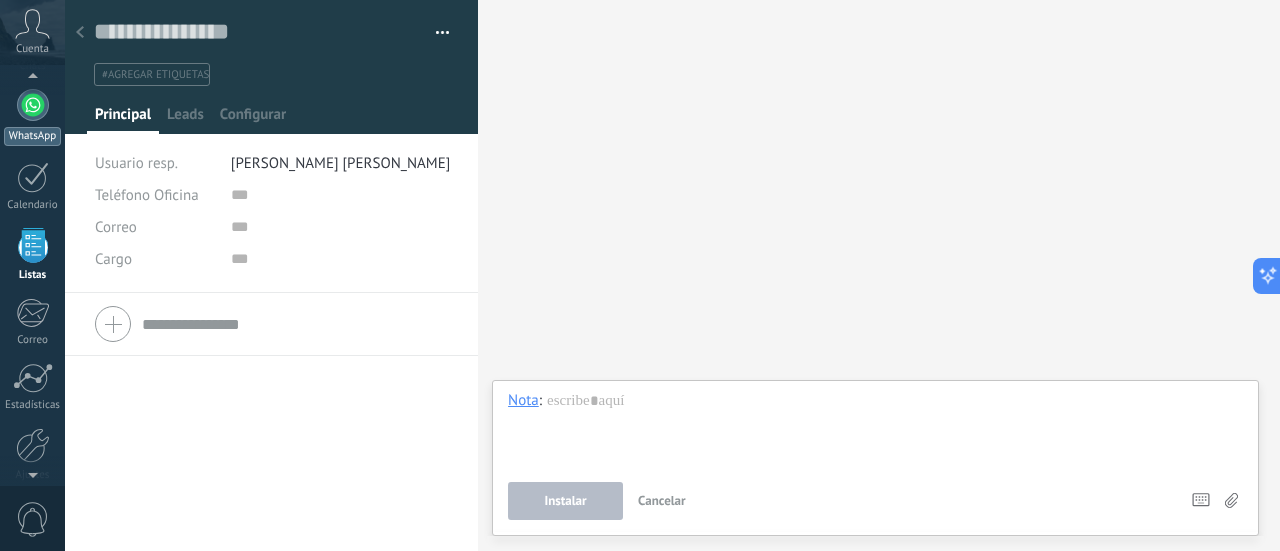 click at bounding box center [33, 105] 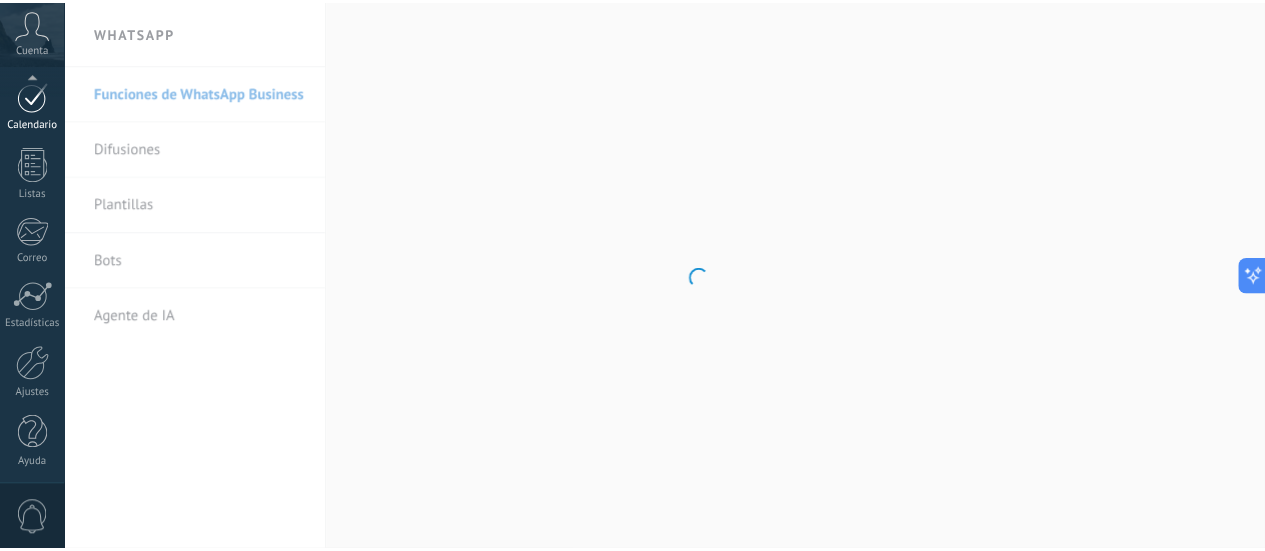 scroll, scrollTop: 279, scrollLeft: 0, axis: vertical 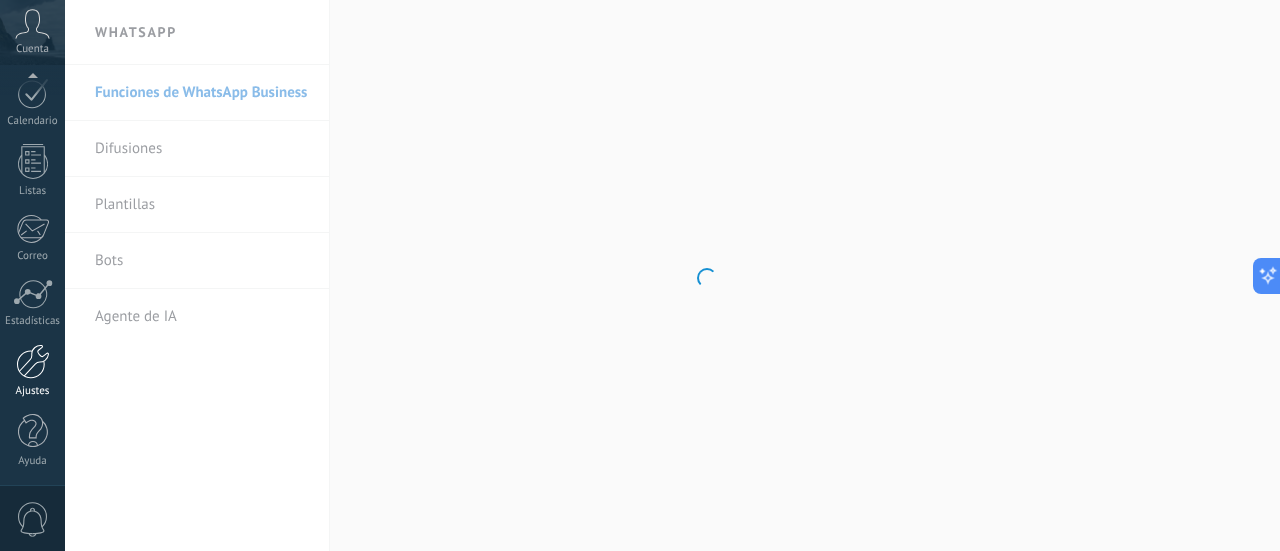 click at bounding box center [33, 361] 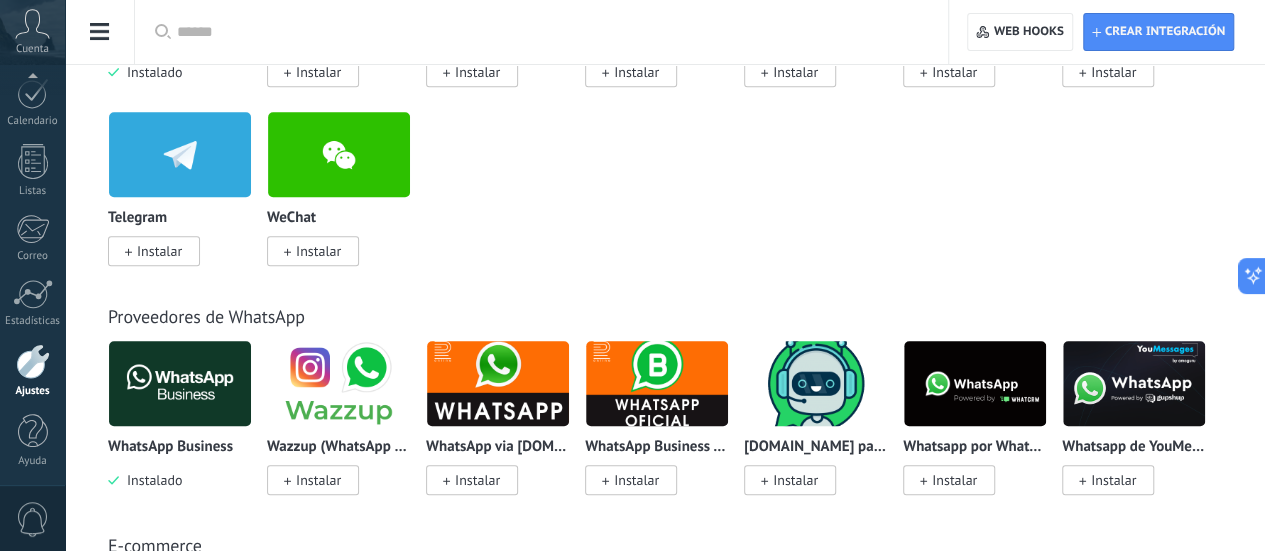 scroll, scrollTop: 682, scrollLeft: 0, axis: vertical 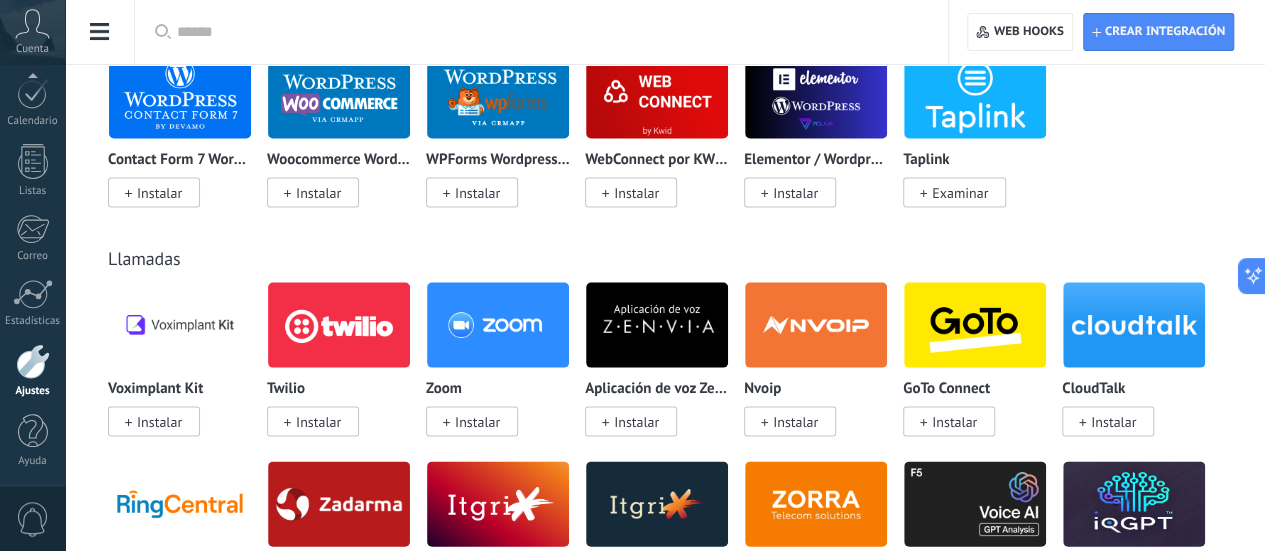 click at bounding box center (180, -83) 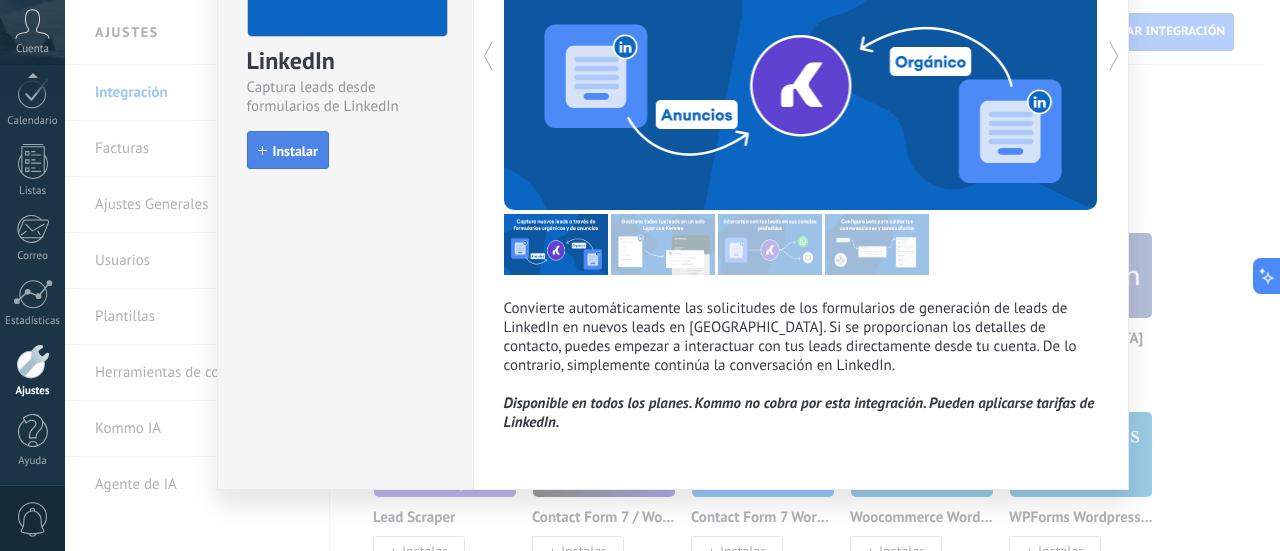 click on "Instalar" at bounding box center [295, 151] 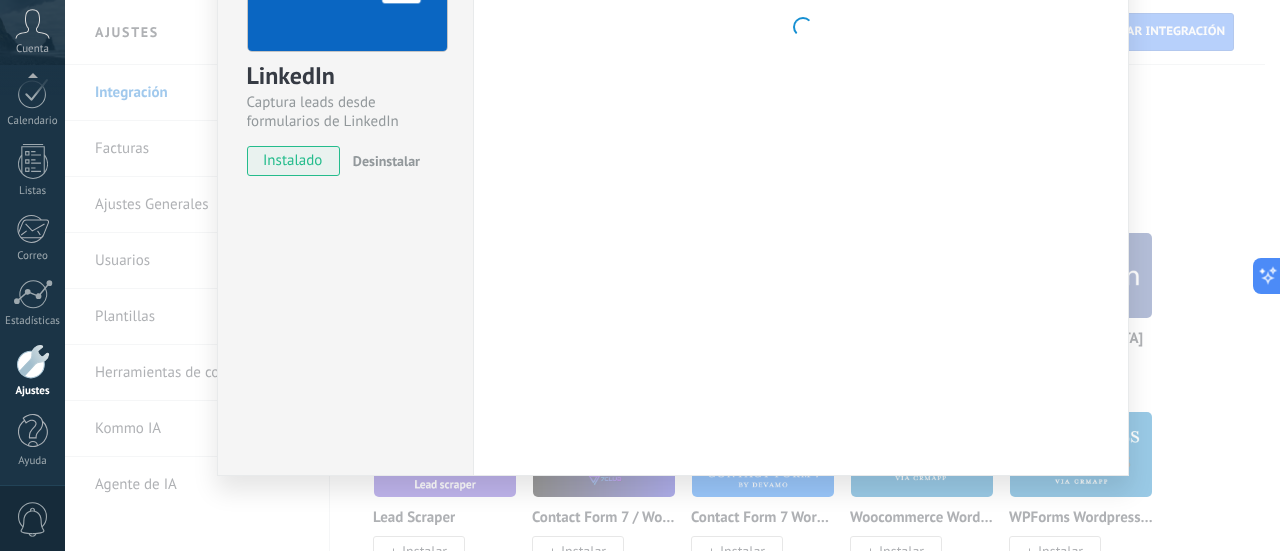 scroll, scrollTop: 186, scrollLeft: 0, axis: vertical 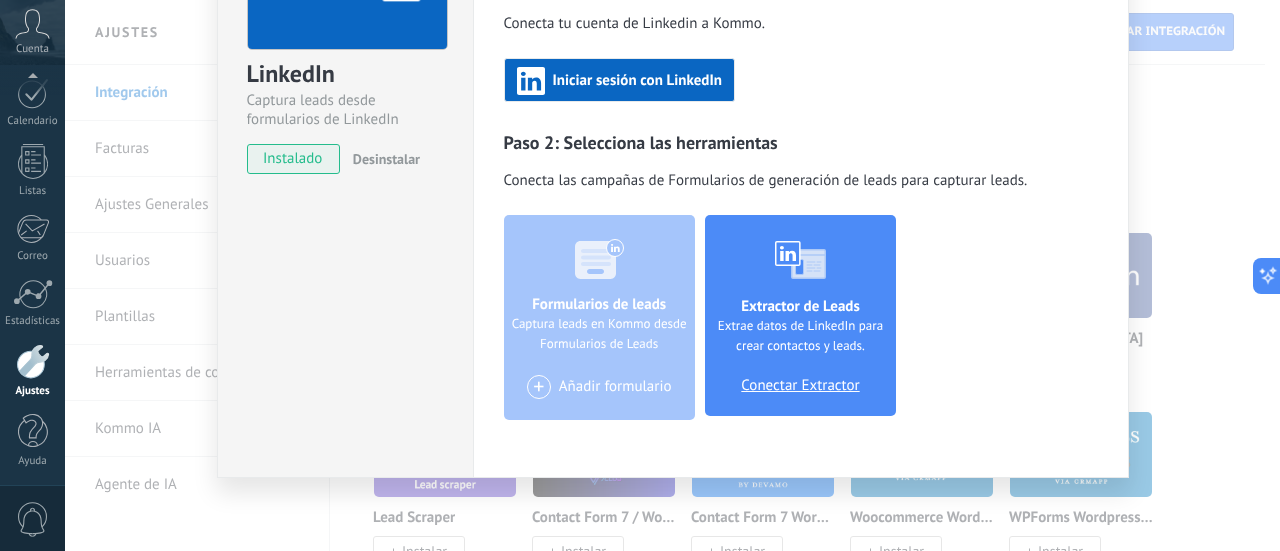 click on "Conectar Extractor" at bounding box center [800, 386] 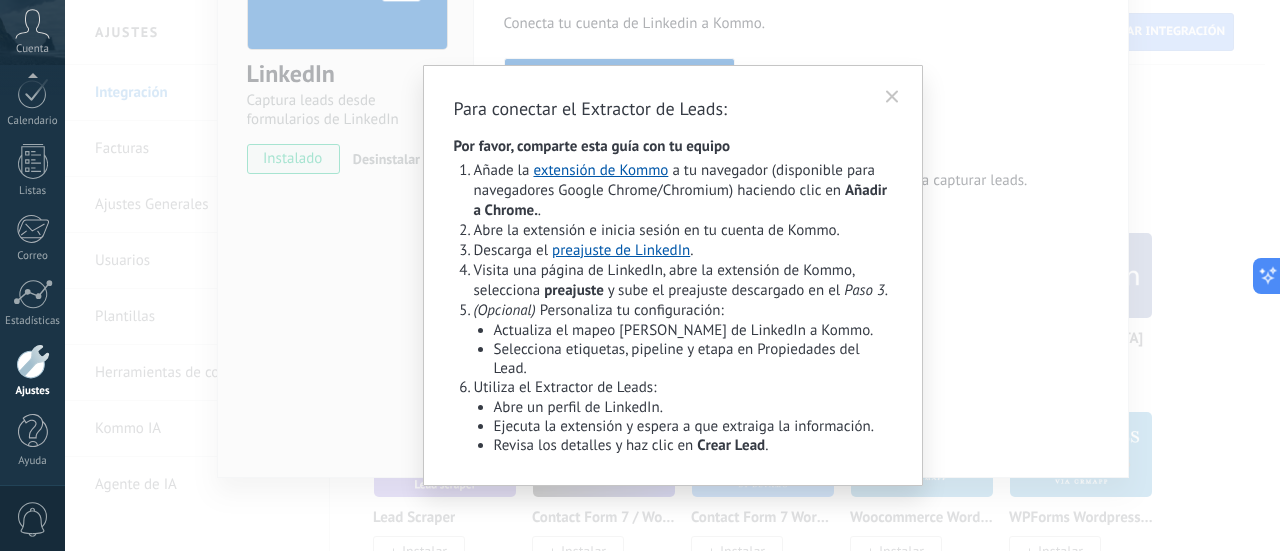 click on "Añade la   extensión de Kommo   a tu navegador (disponible para navegadores Google Chrome/Chromium) haciendo clic en   Añadir a Chrome . ." at bounding box center [683, 191] 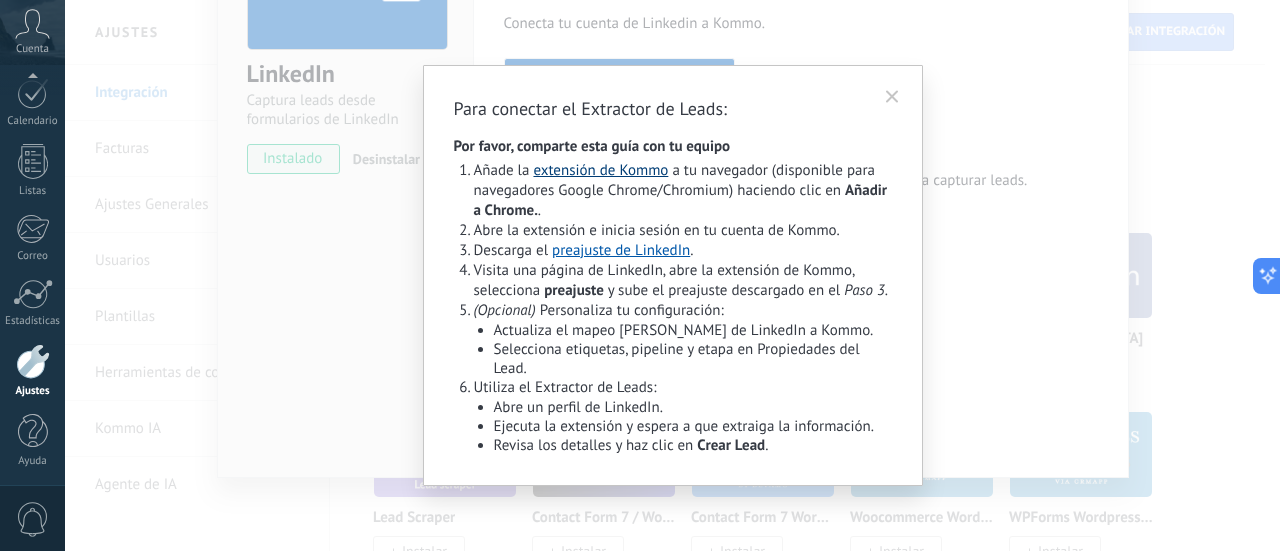 click on "extensión de Kommo" at bounding box center [600, 170] 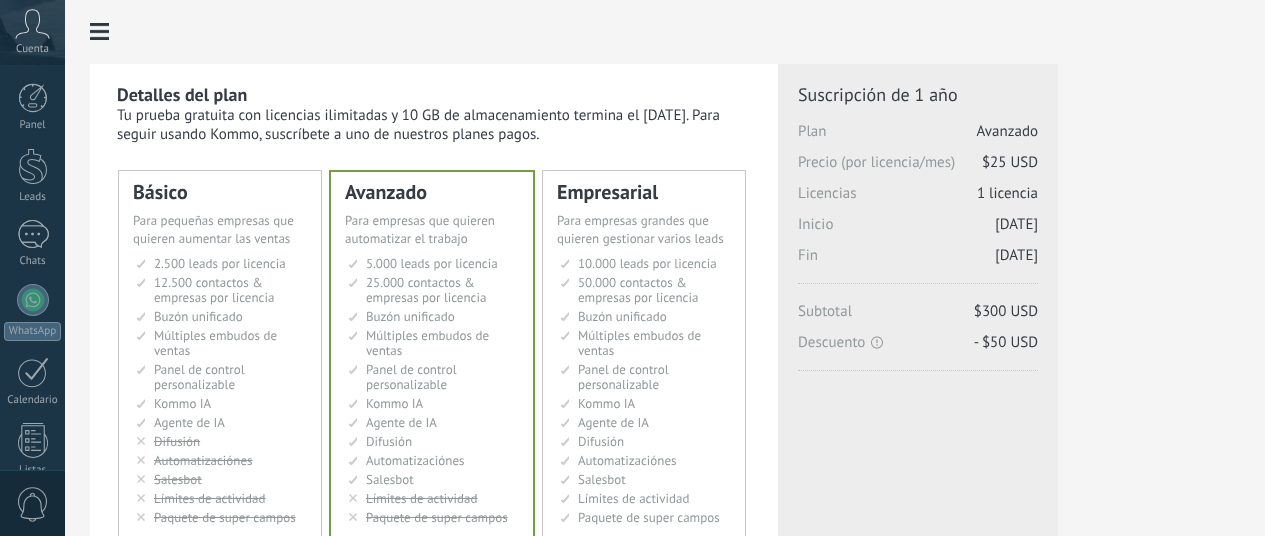 scroll, scrollTop: 0, scrollLeft: 0, axis: both 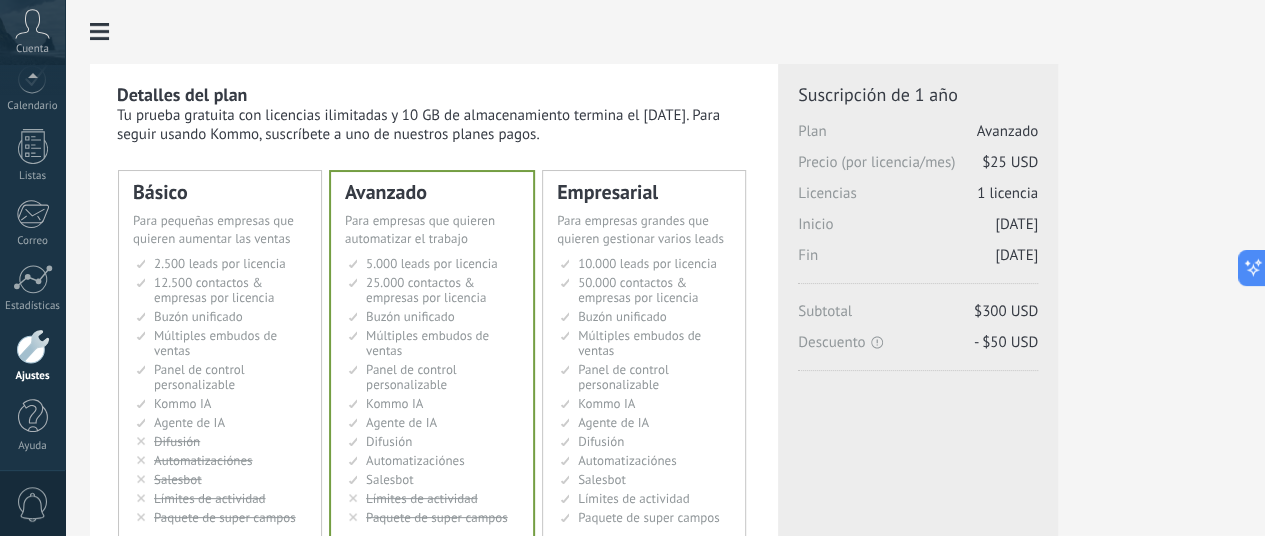click on "Ajustes" at bounding box center [32, 356] 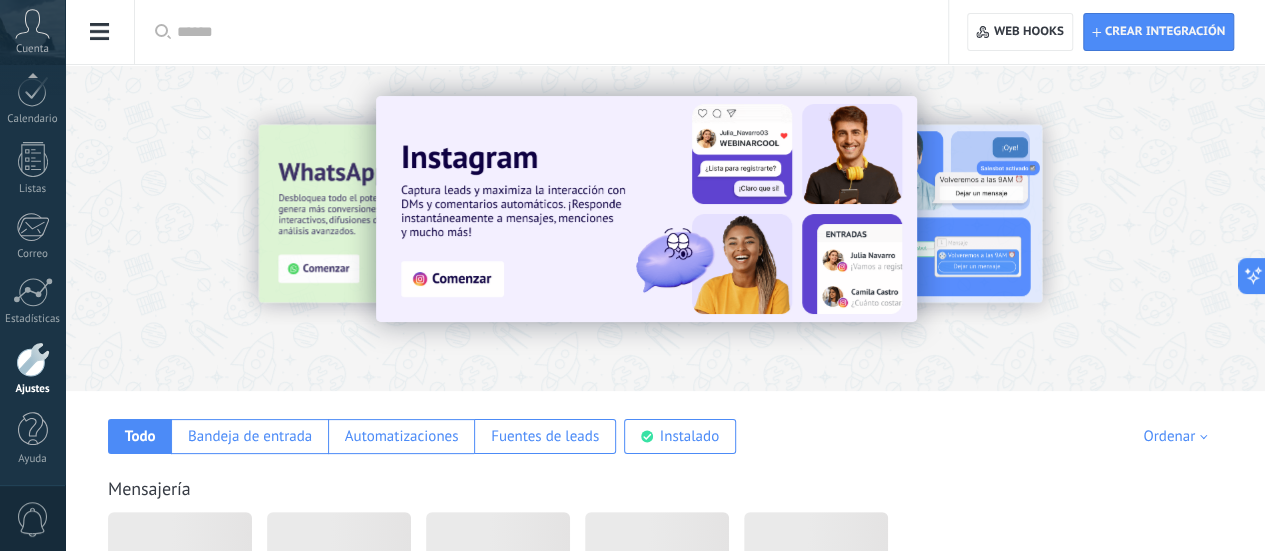 scroll, scrollTop: 279, scrollLeft: 0, axis: vertical 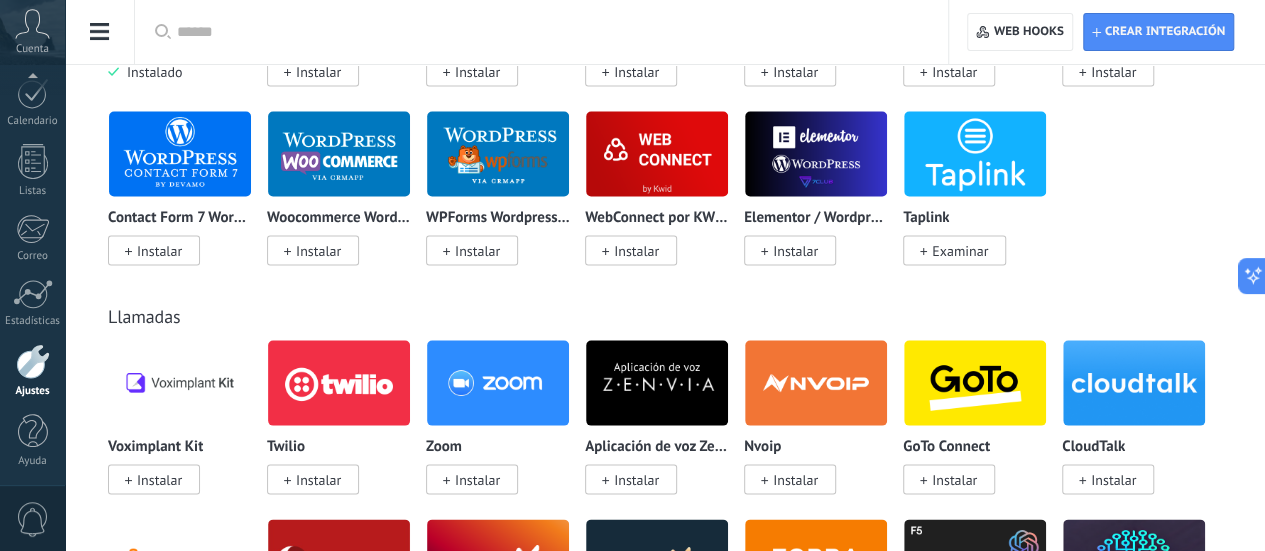 click at bounding box center (180, -26) 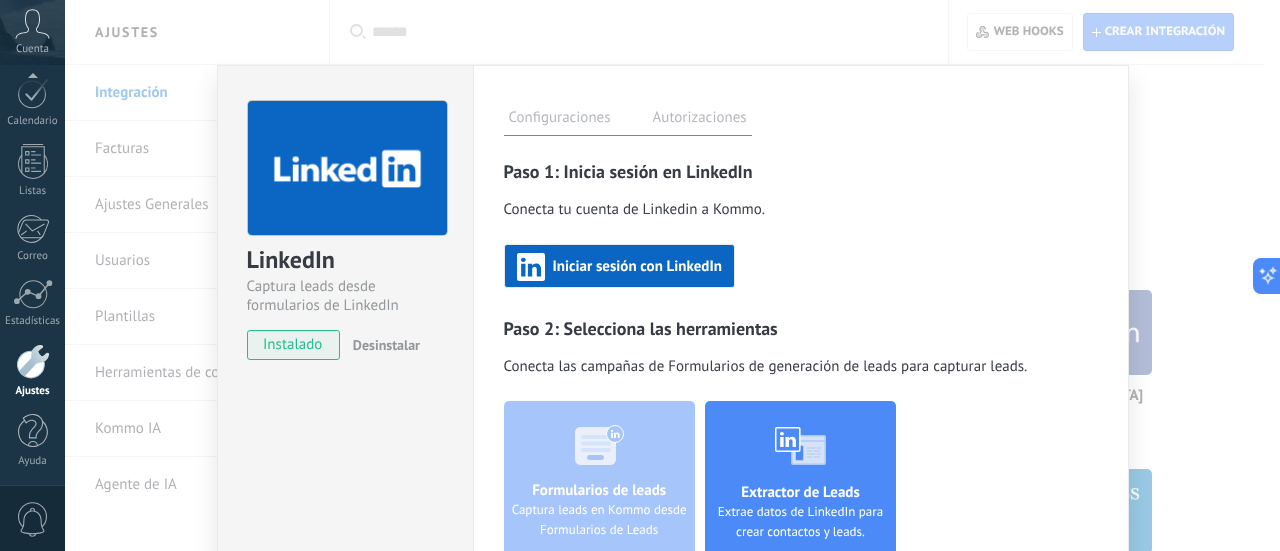 click on "Iniciar sesión con LinkedIn" at bounding box center [637, 267] 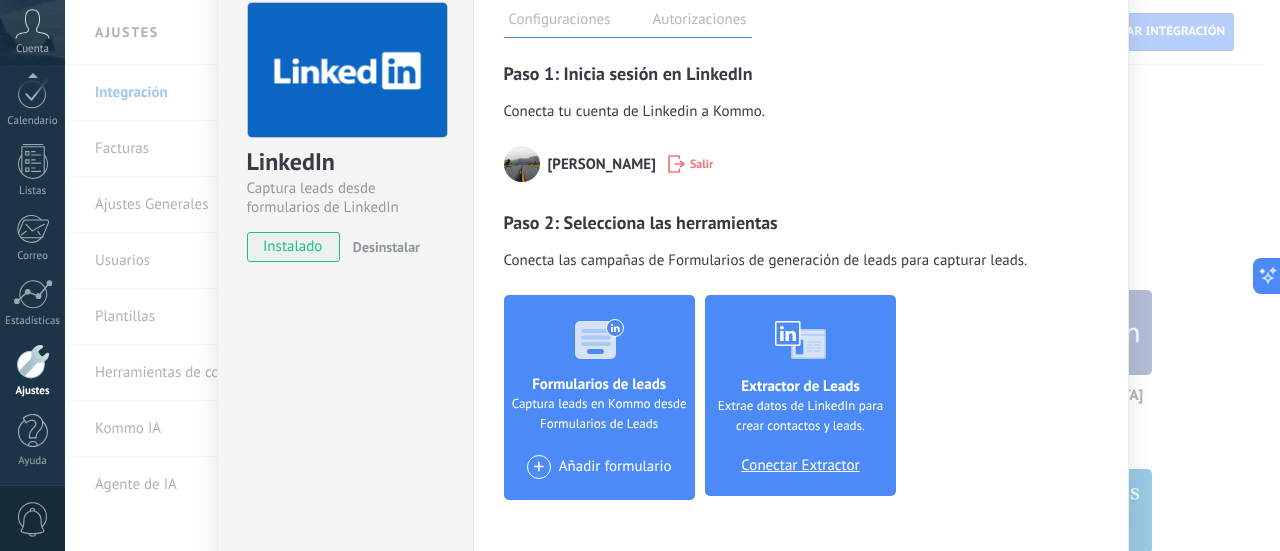 scroll, scrollTop: 99, scrollLeft: 0, axis: vertical 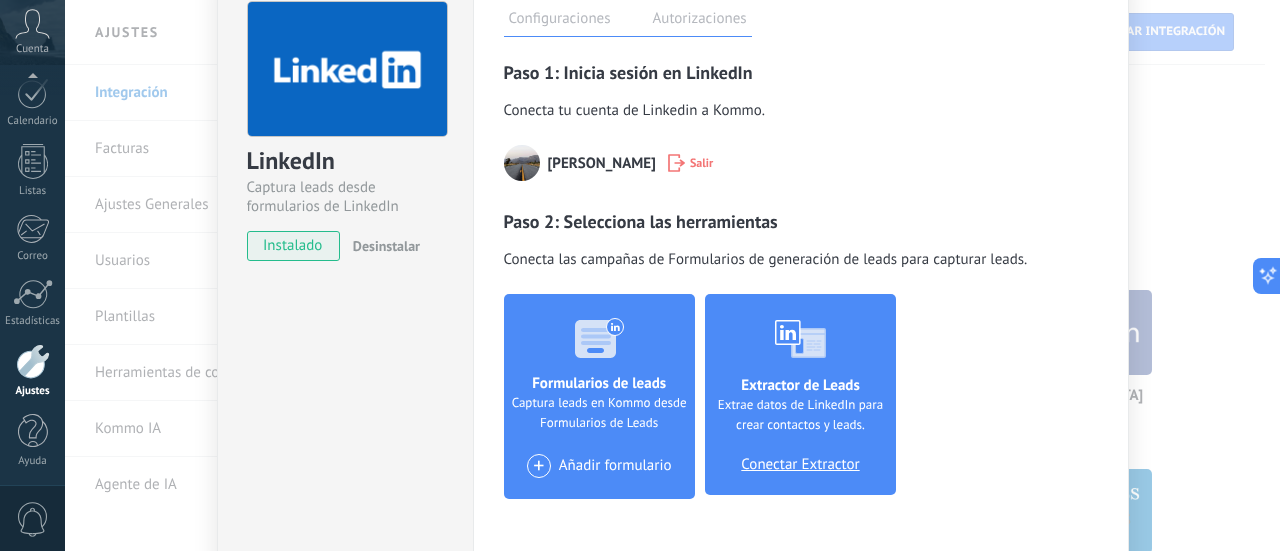 click on "Conectar Extractor" at bounding box center [800, 465] 